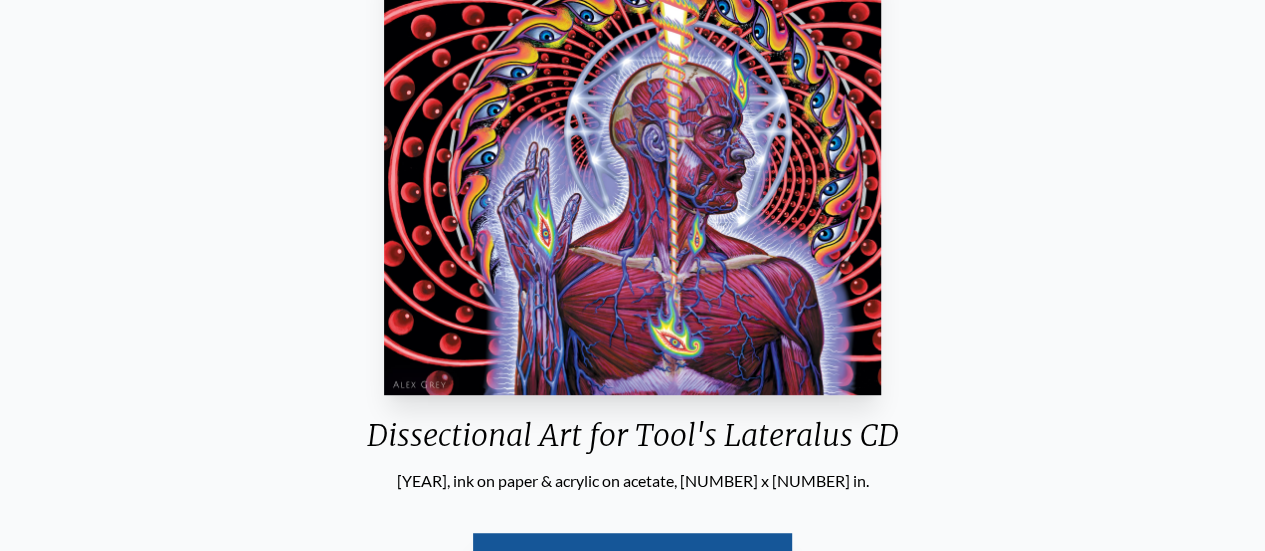 scroll, scrollTop: 500, scrollLeft: 0, axis: vertical 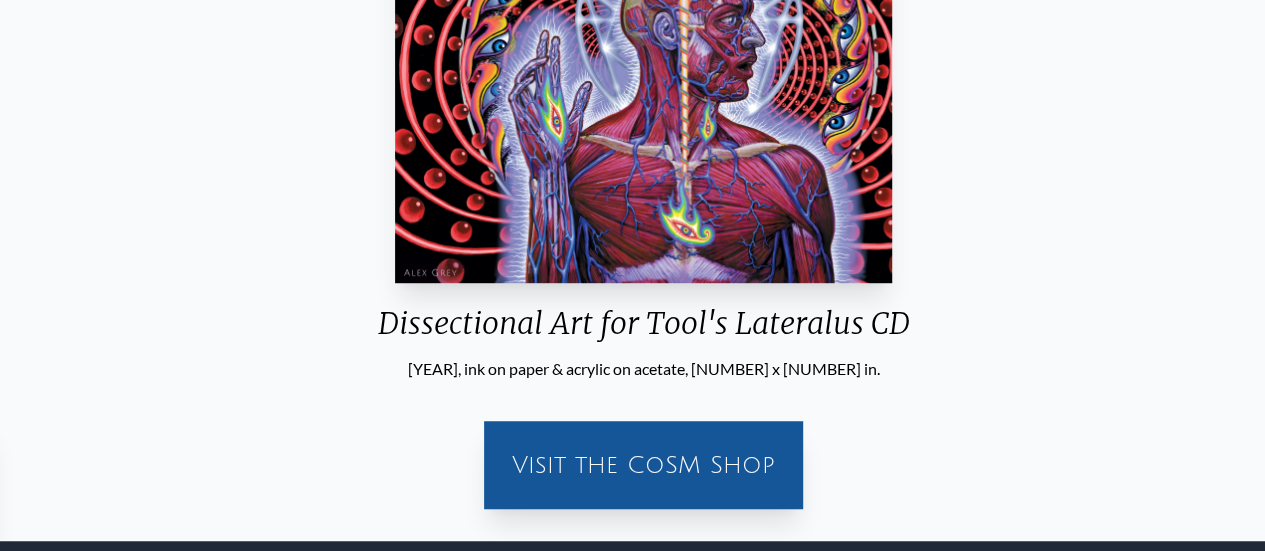 click on "Dissectional Art for Tool's Lateralus CD" at bounding box center [644, 331] 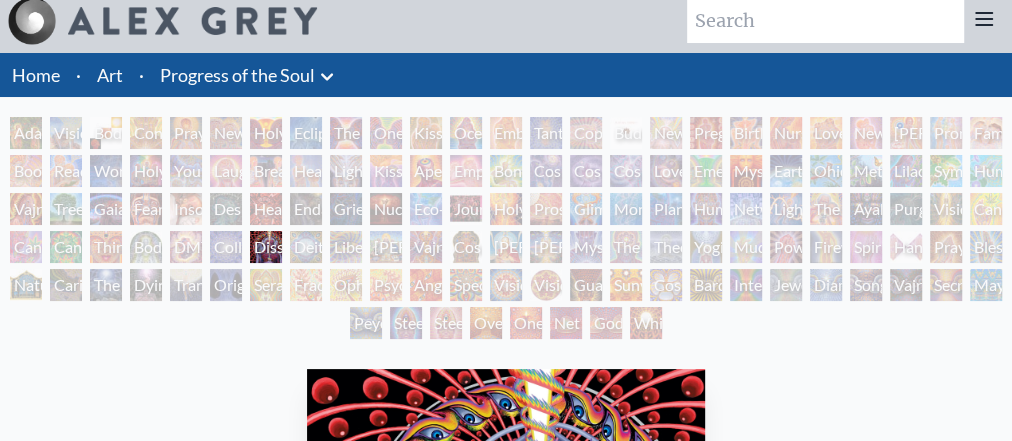 scroll, scrollTop: 0, scrollLeft: 0, axis: both 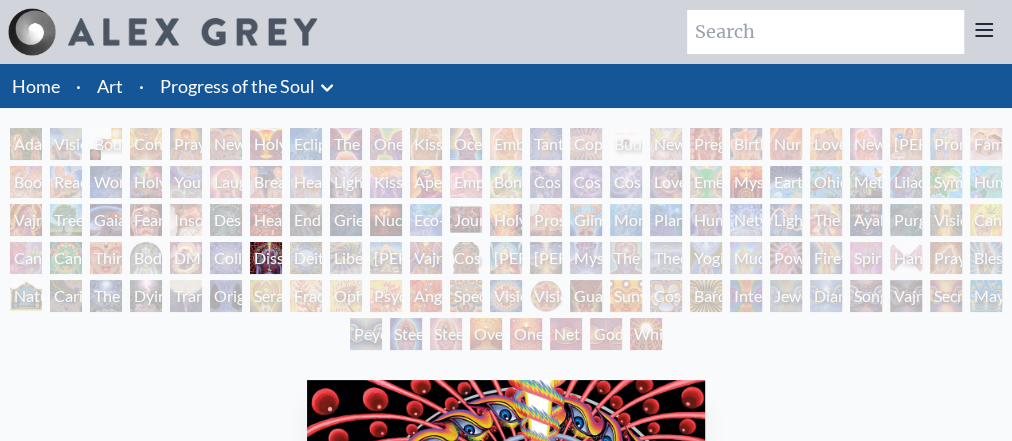 click on "Glimpsing the Empyrean" at bounding box center [586, 220] 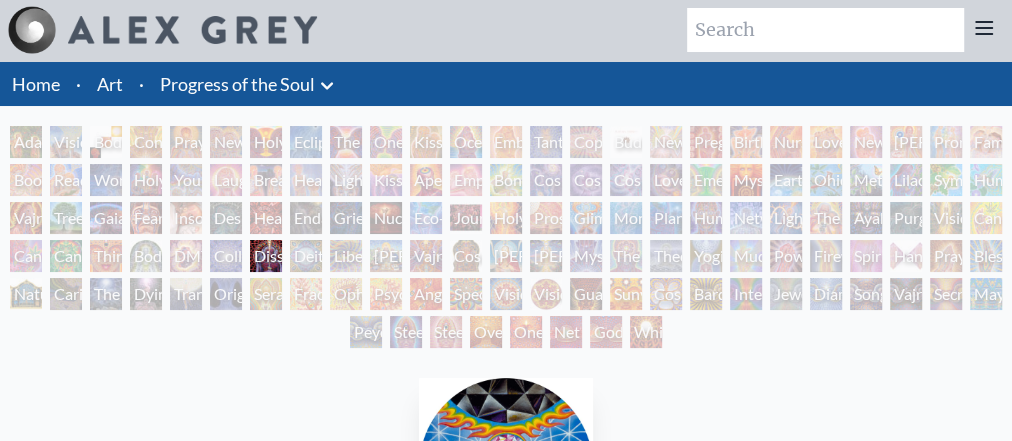 scroll, scrollTop: 0, scrollLeft: 0, axis: both 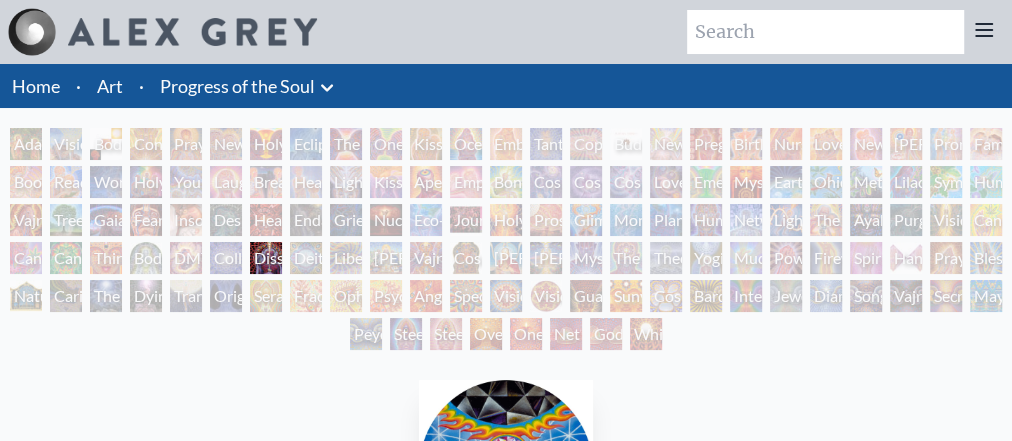 click on "Earth Energies" at bounding box center (786, 182) 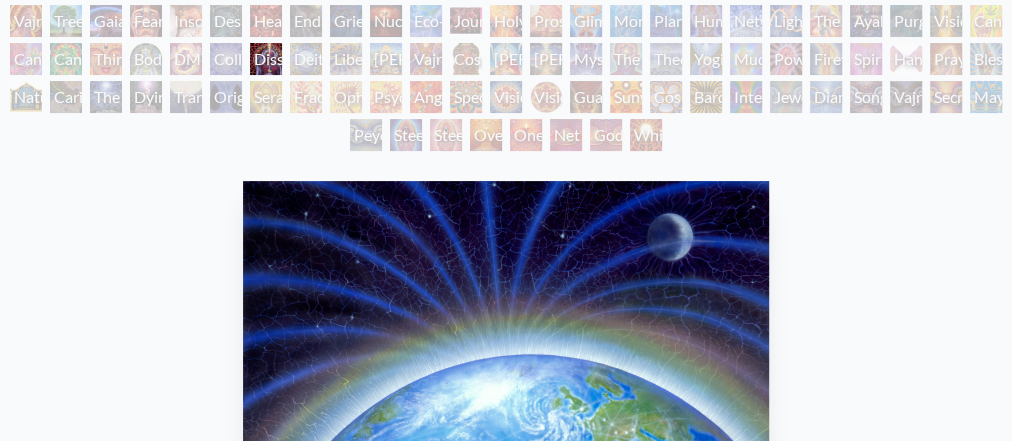 scroll, scrollTop: 0, scrollLeft: 0, axis: both 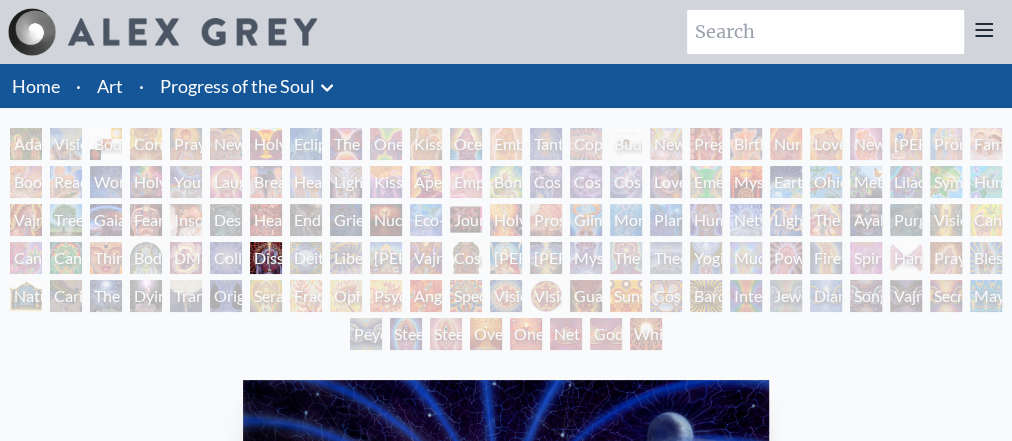 click on "Lightworker" at bounding box center [786, 220] 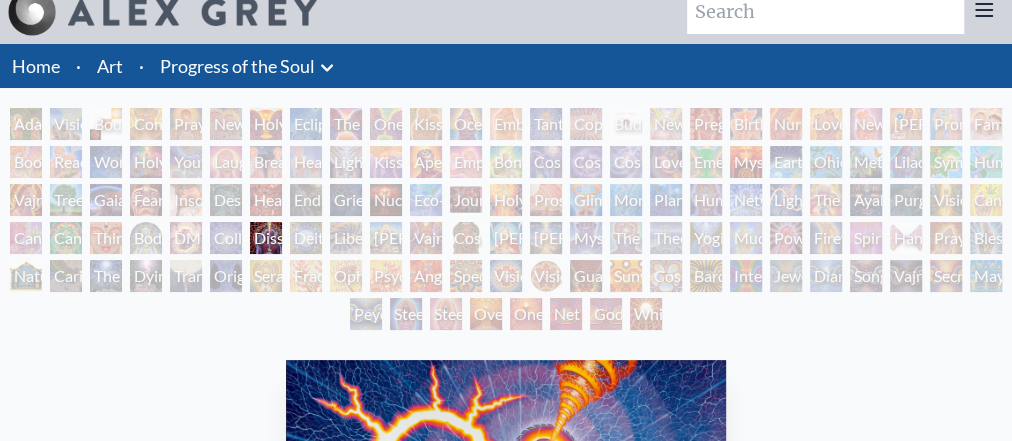 scroll, scrollTop: 0, scrollLeft: 0, axis: both 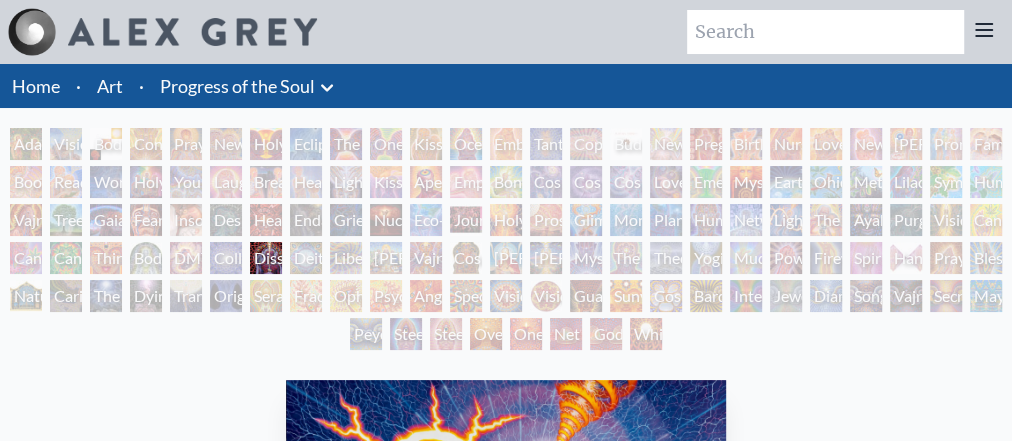 click on "Lightworker" at bounding box center [786, 220] 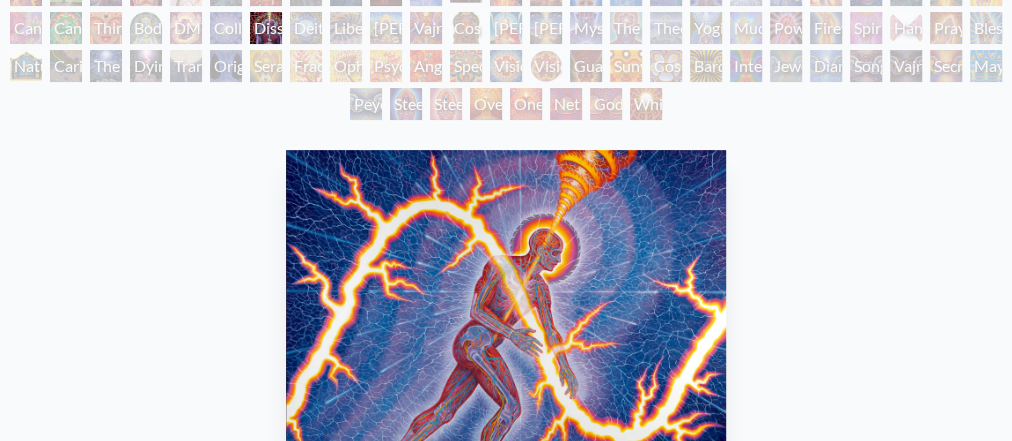 scroll, scrollTop: 320, scrollLeft: 0, axis: vertical 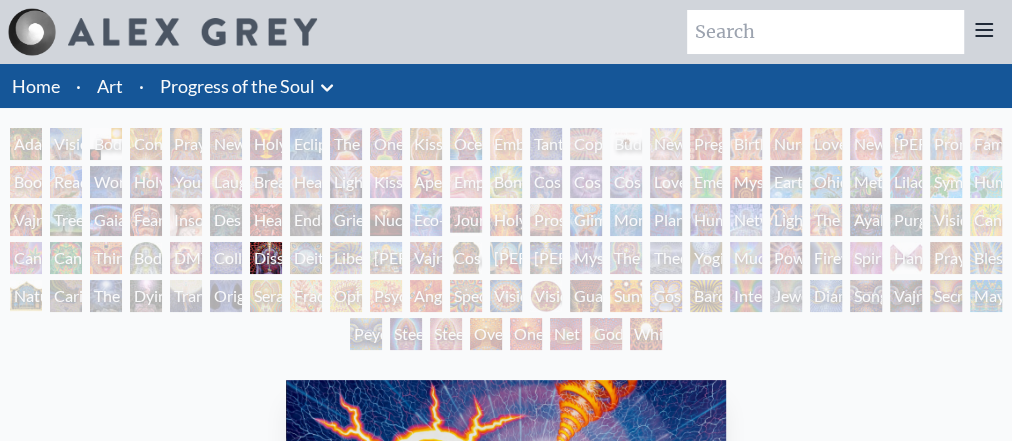 click on "Theologue" at bounding box center [666, 258] 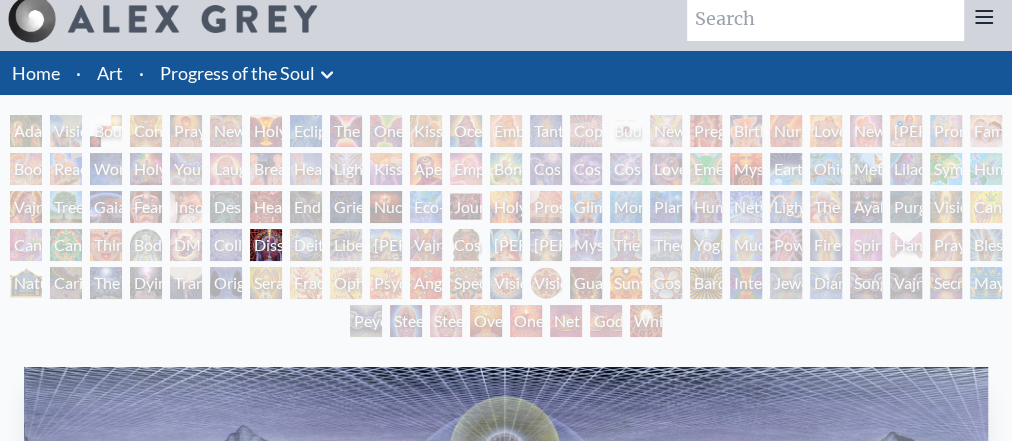scroll, scrollTop: 0, scrollLeft: 0, axis: both 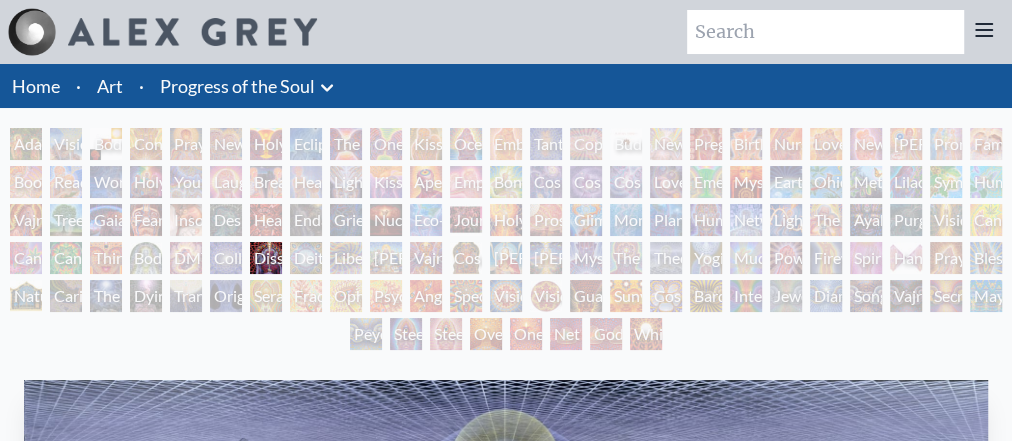 click on "Fractal Eyes" at bounding box center (306, 296) 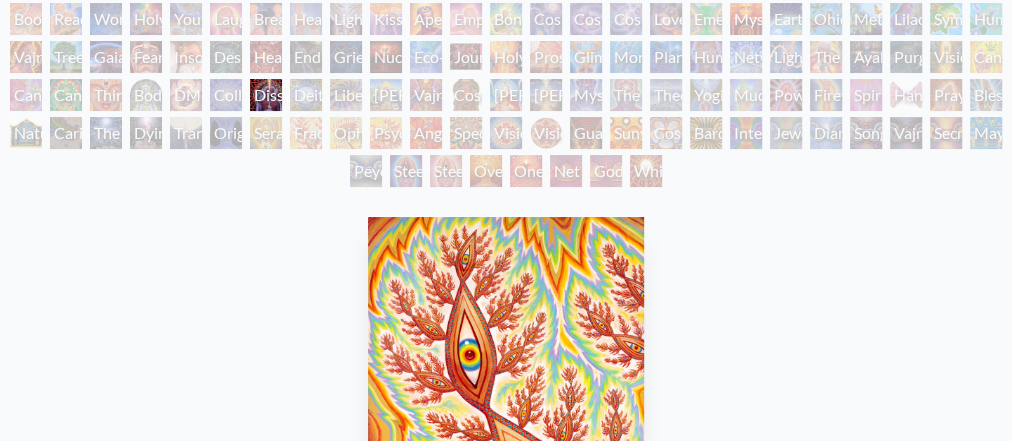 scroll, scrollTop: 160, scrollLeft: 0, axis: vertical 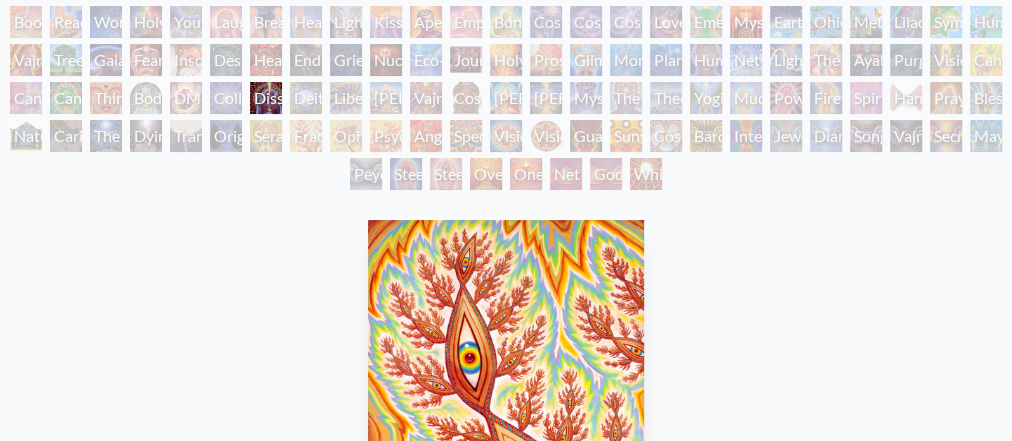 click on "Steeplehead 2" at bounding box center [446, 174] 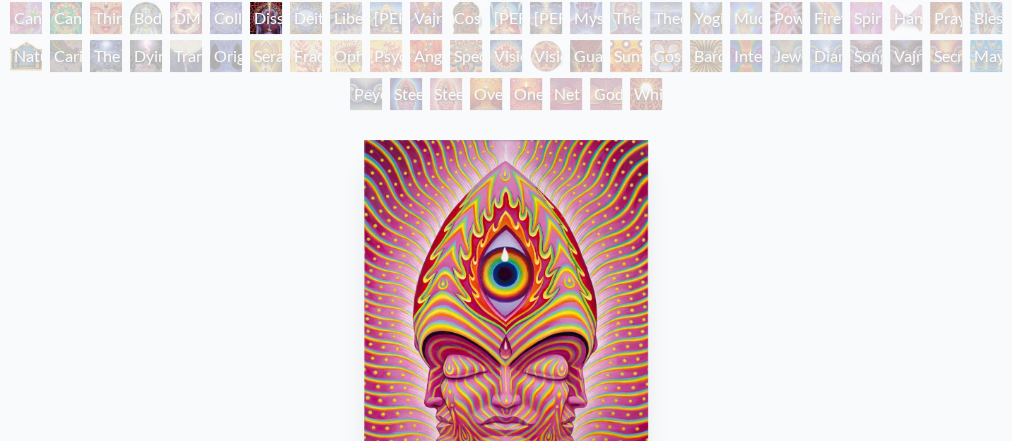 scroll, scrollTop: 160, scrollLeft: 0, axis: vertical 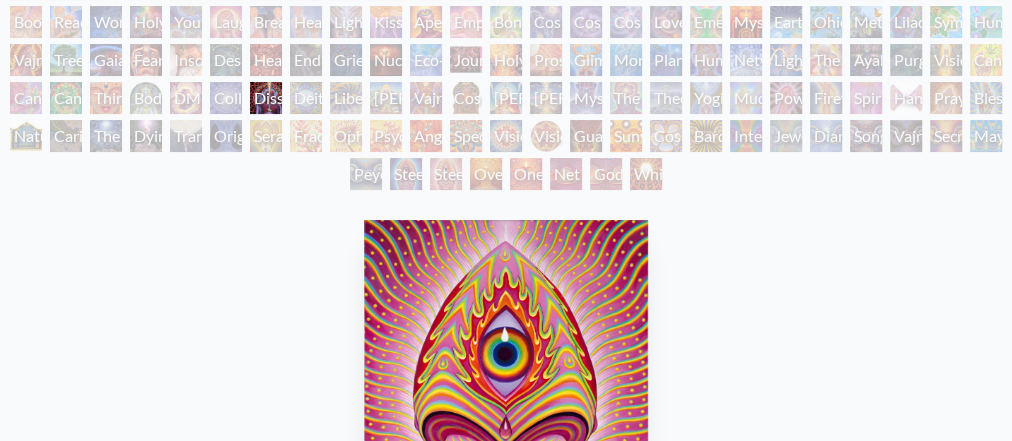 click on "Spectral Lotus" at bounding box center (466, 136) 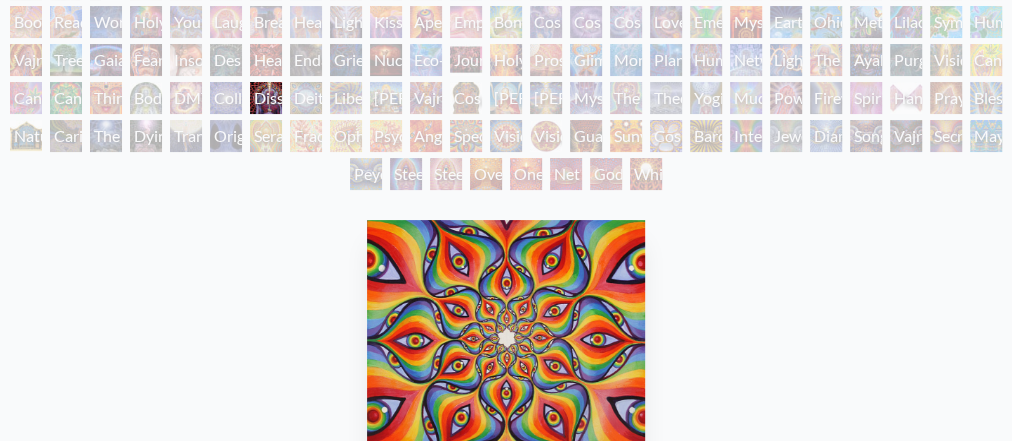 click on "Seraphic Transport Docking on the Third Eye" at bounding box center (266, 136) 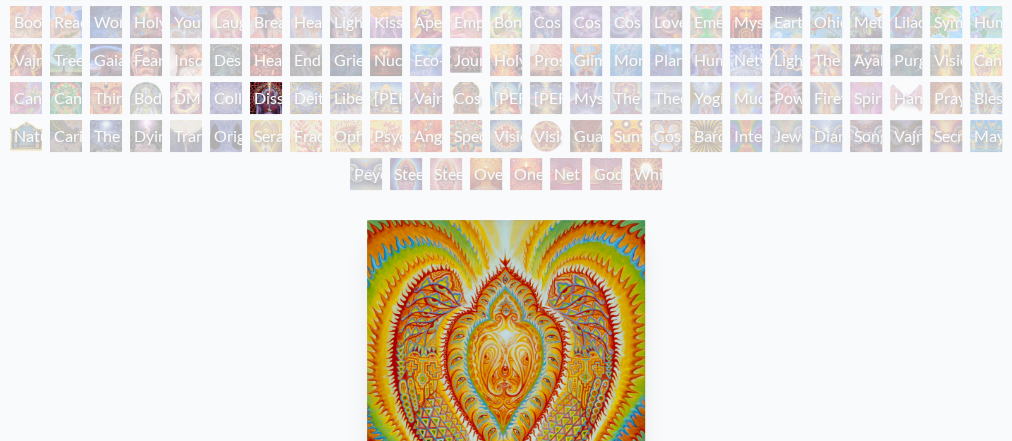 click on "Fractal Eyes" at bounding box center [306, 136] 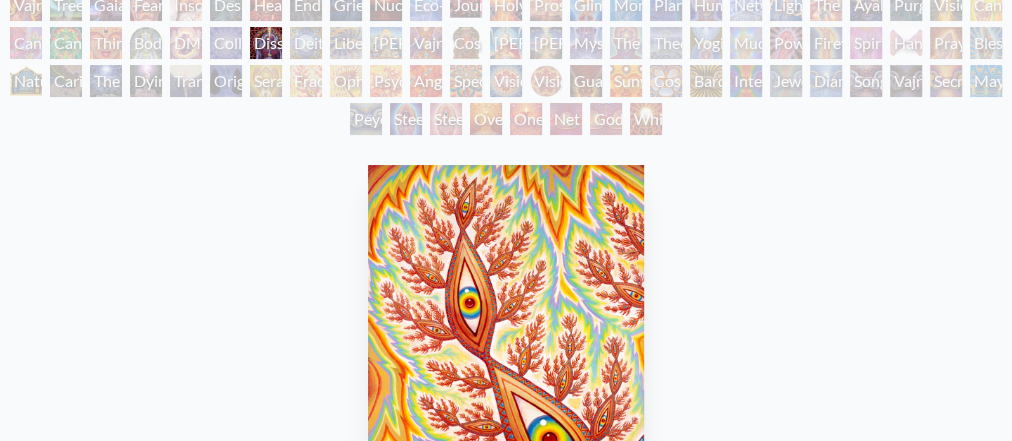scroll, scrollTop: 240, scrollLeft: 0, axis: vertical 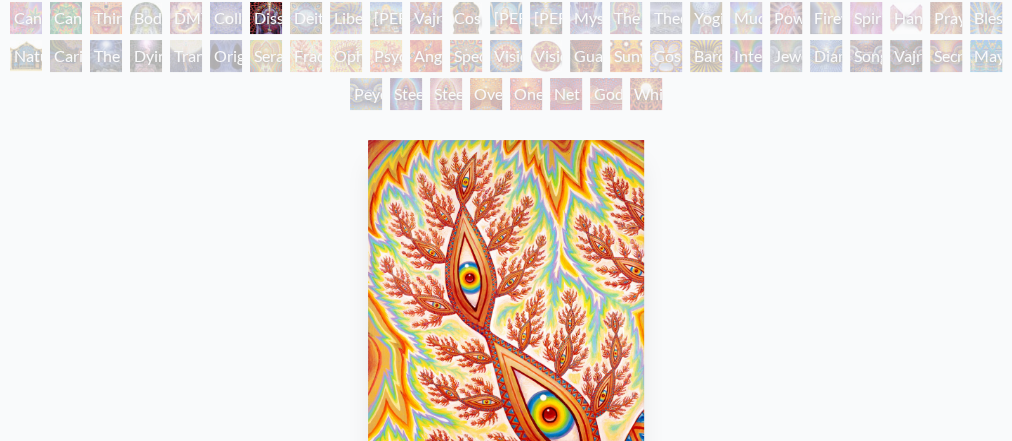 click on "Bardo Being" at bounding box center [706, 56] 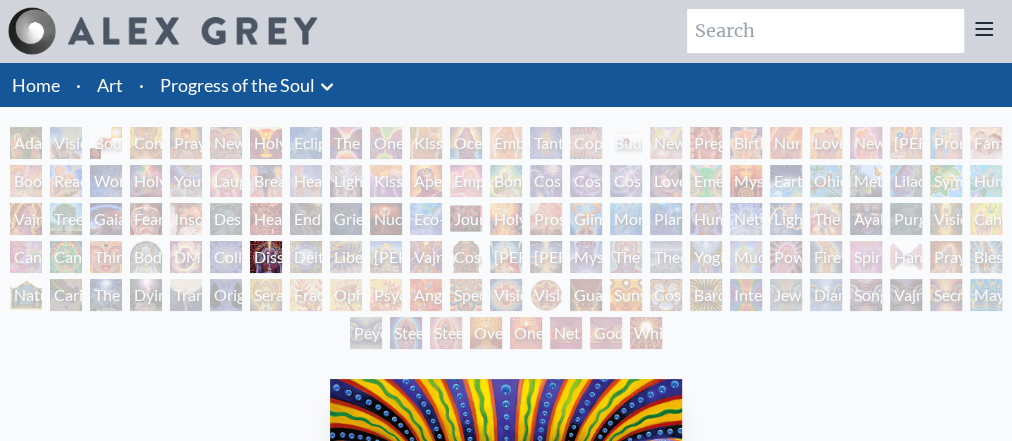 scroll, scrollTop: 0, scrollLeft: 0, axis: both 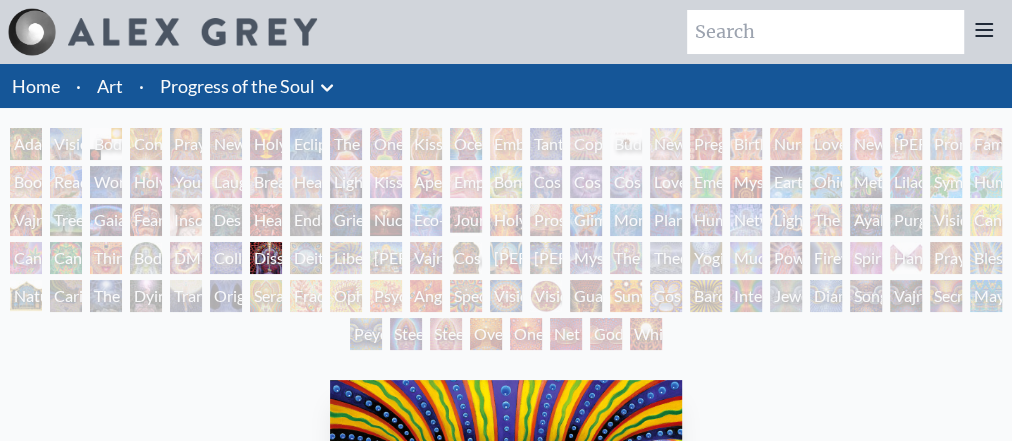 click on "Mysteriosa 2" at bounding box center (746, 182) 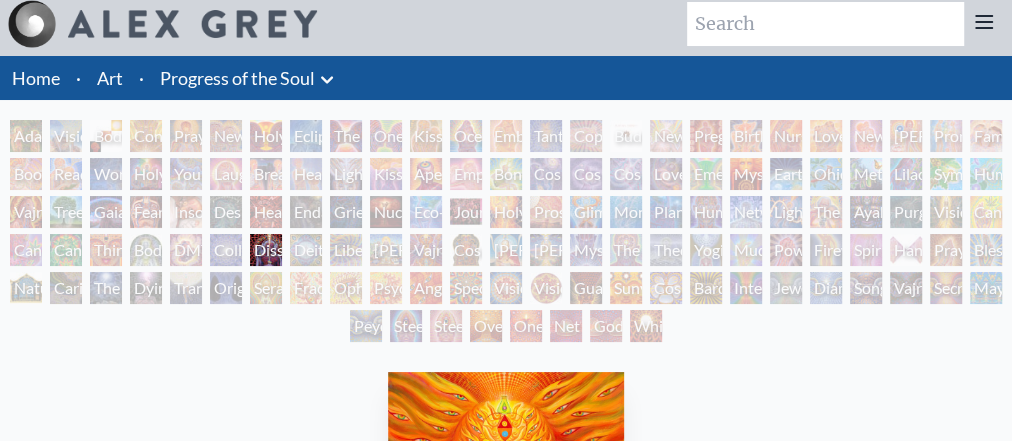 scroll, scrollTop: 0, scrollLeft: 0, axis: both 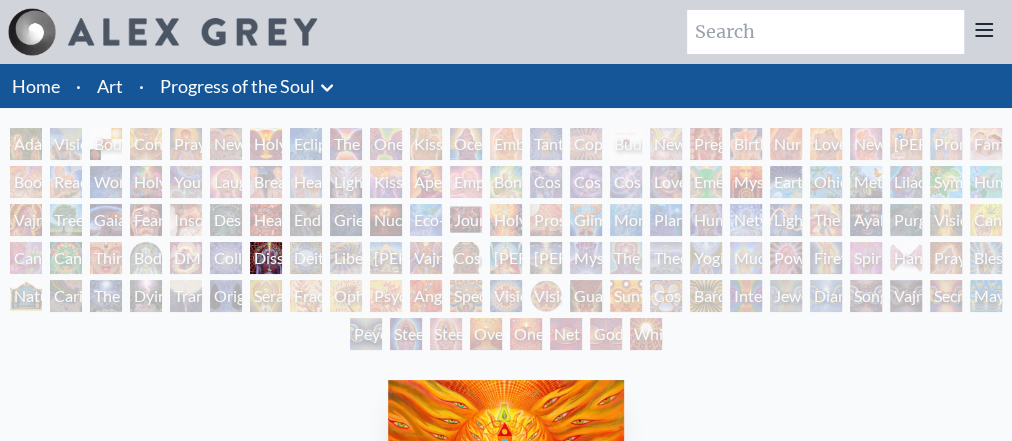 click on "Gaia" at bounding box center [106, 220] 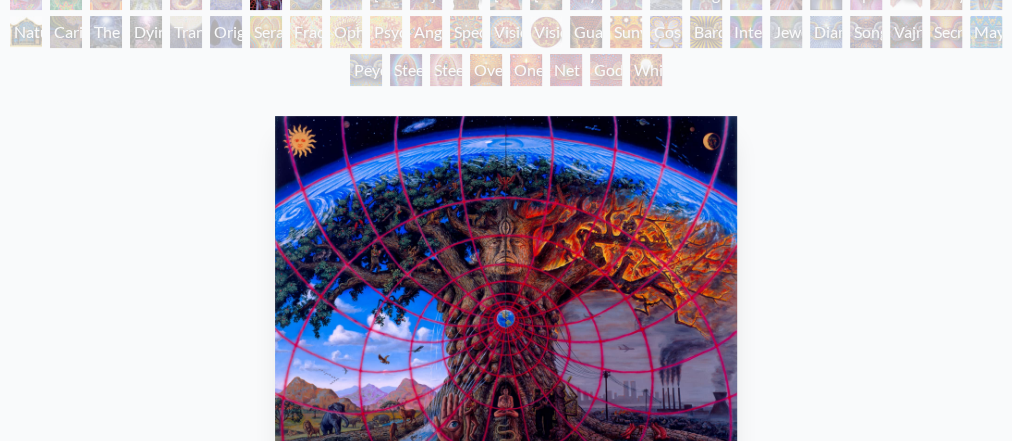scroll, scrollTop: 240, scrollLeft: 0, axis: vertical 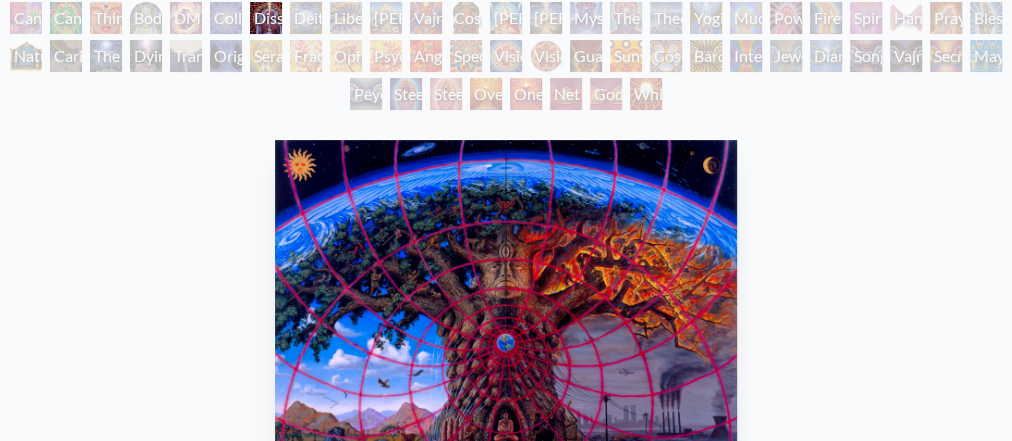 click on "Third Eye Tears of Joy" at bounding box center [106, 18] 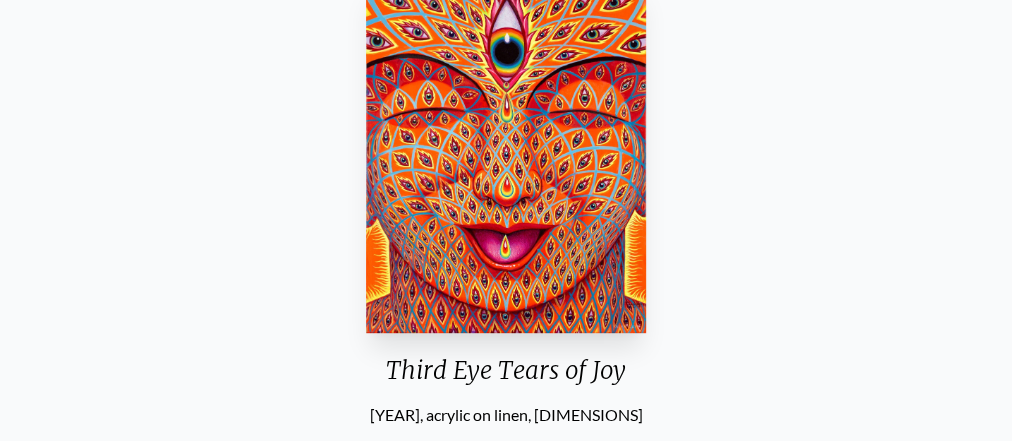 scroll, scrollTop: 240, scrollLeft: 0, axis: vertical 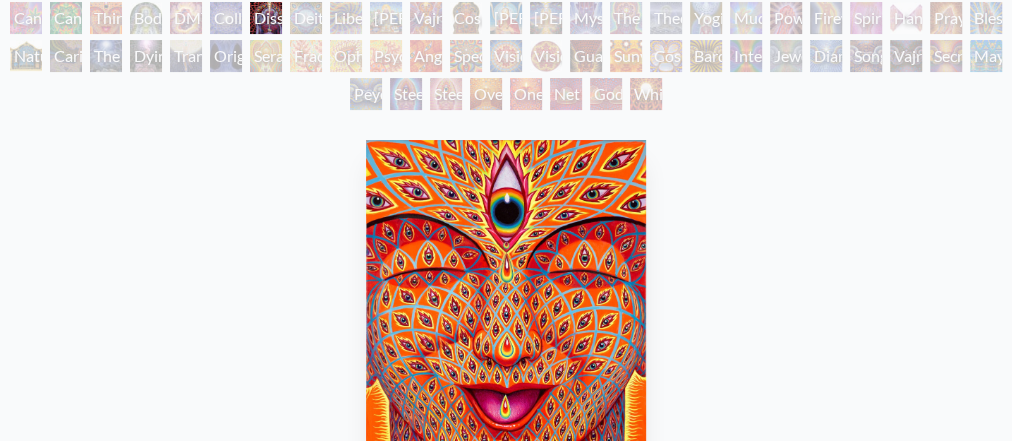 click on "Caring" at bounding box center [66, 56] 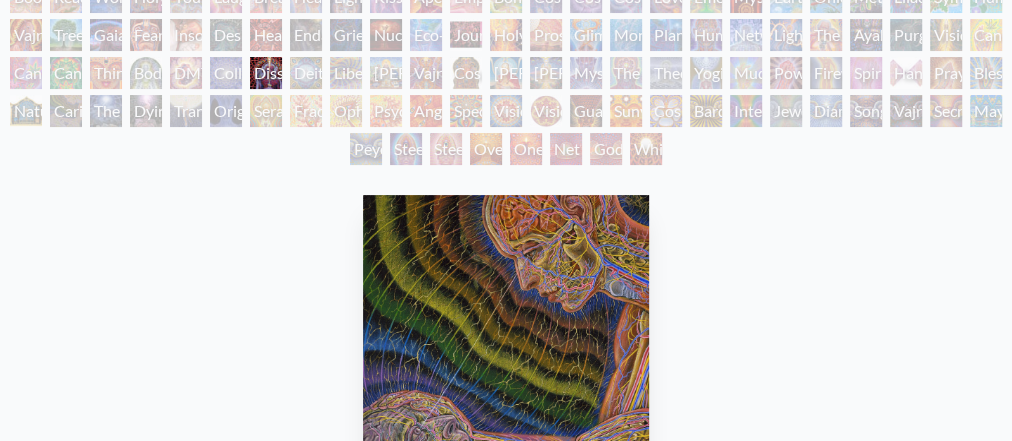 scroll, scrollTop: 160, scrollLeft: 0, axis: vertical 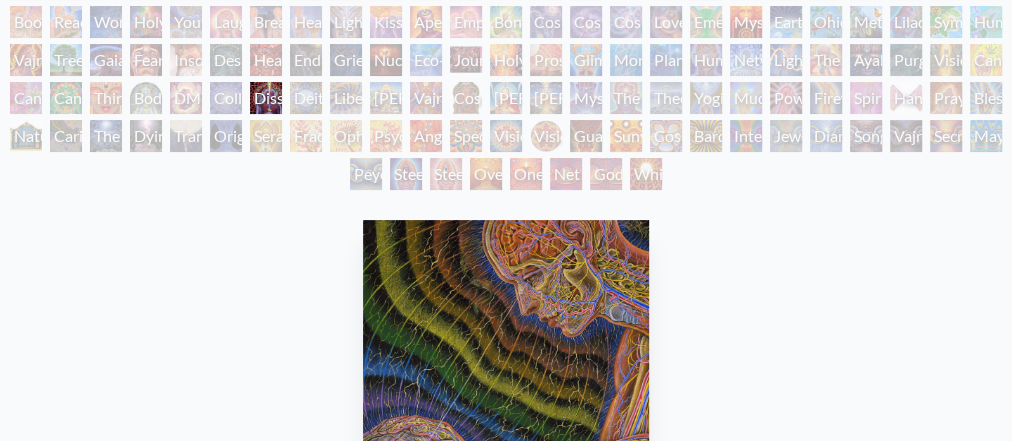 click on "Cannabacchus" at bounding box center [66, 98] 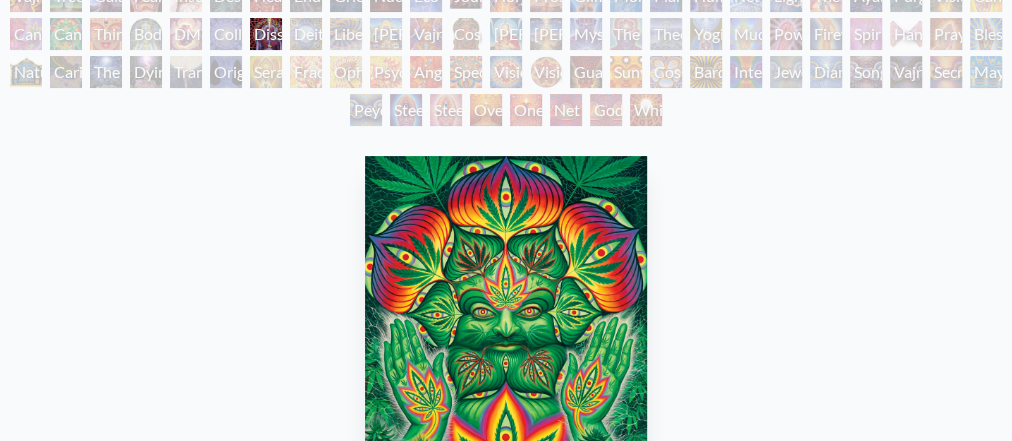 scroll, scrollTop: 160, scrollLeft: 0, axis: vertical 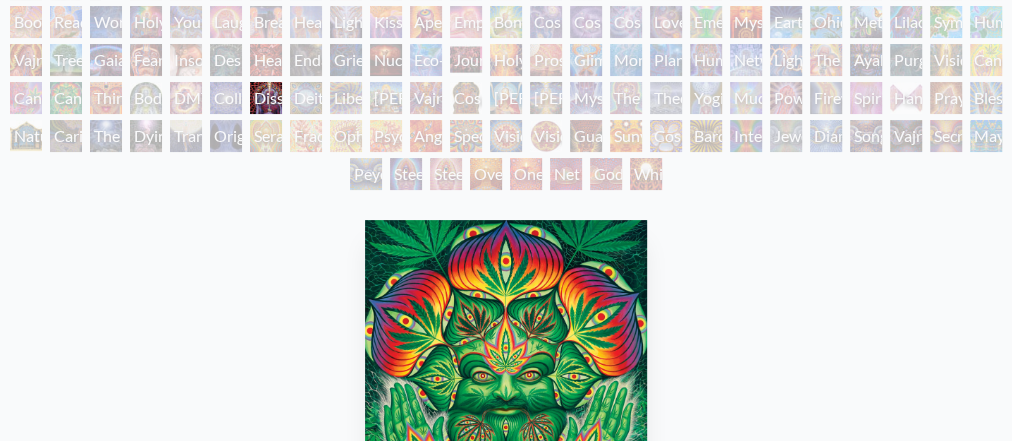 click on "Nature of Mind" at bounding box center [26, 136] 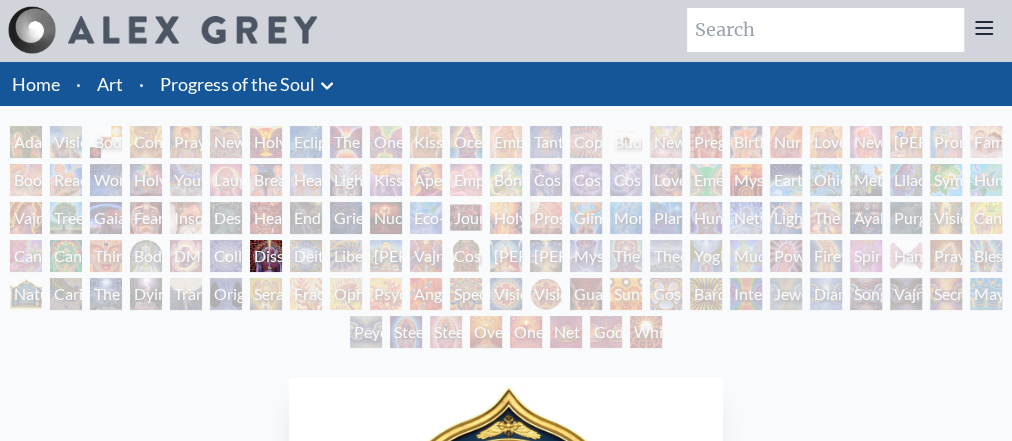 scroll, scrollTop: 0, scrollLeft: 0, axis: both 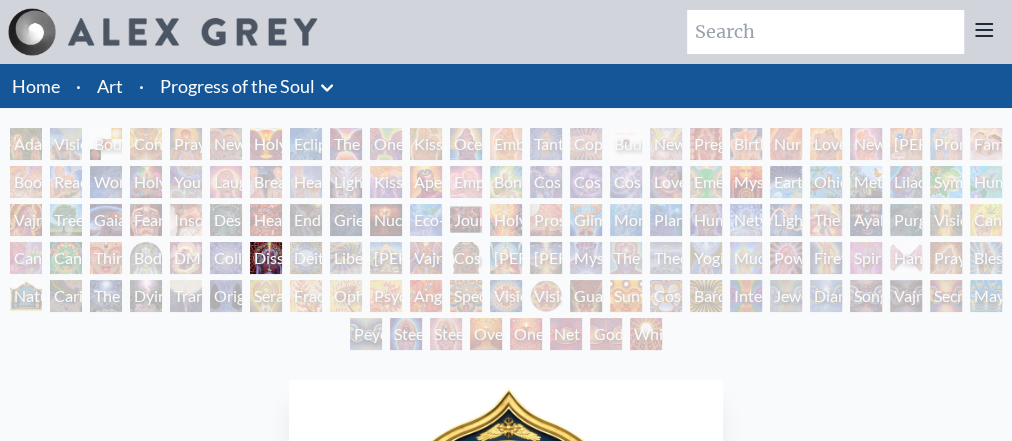 click on "Reading" at bounding box center [66, 182] 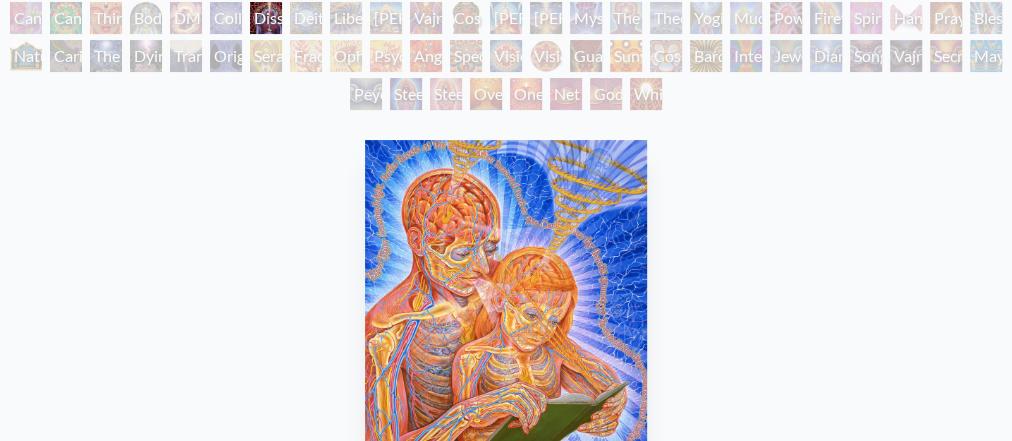 scroll, scrollTop: 0, scrollLeft: 0, axis: both 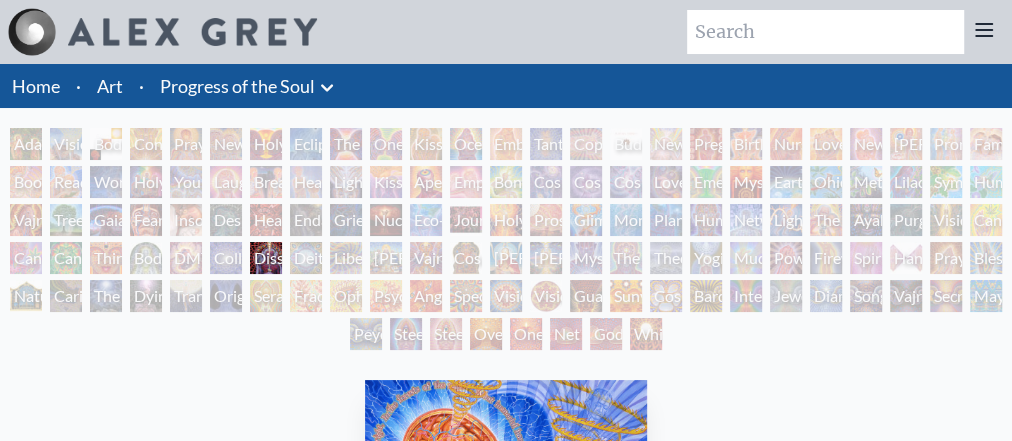 click on "The Seer" at bounding box center [626, 258] 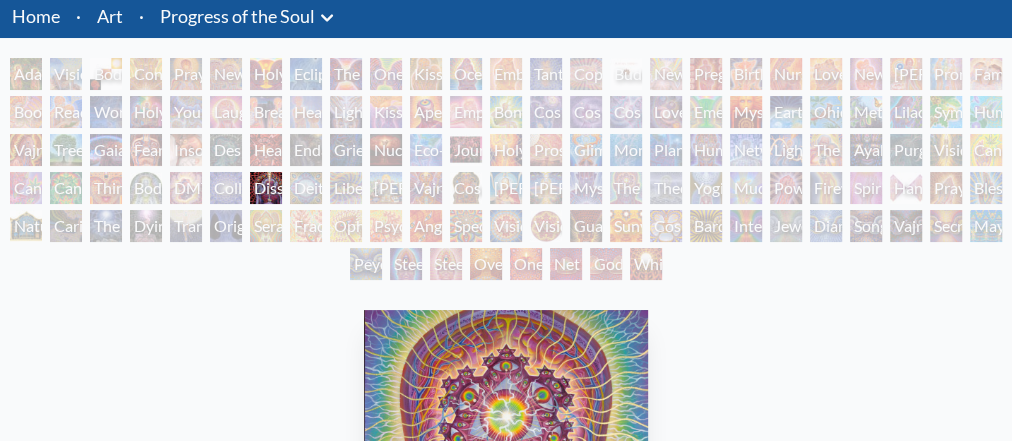 scroll, scrollTop: 240, scrollLeft: 0, axis: vertical 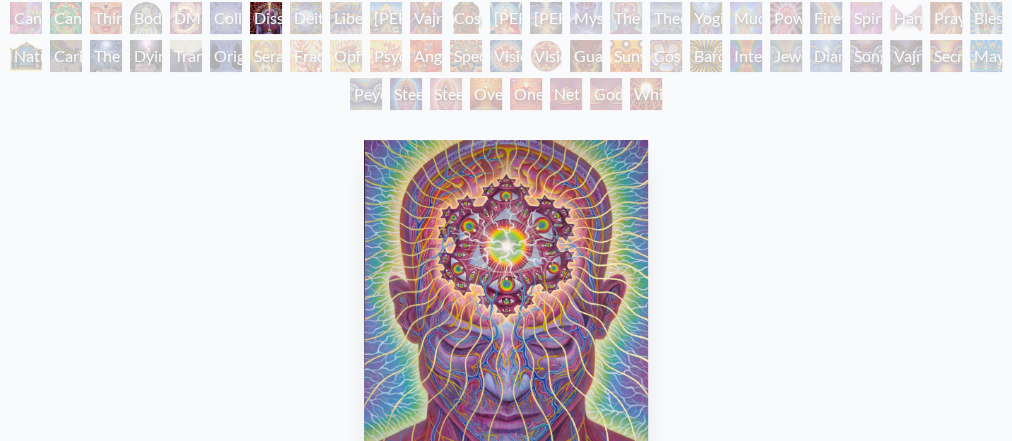 click on "Jewel Being" at bounding box center (786, 56) 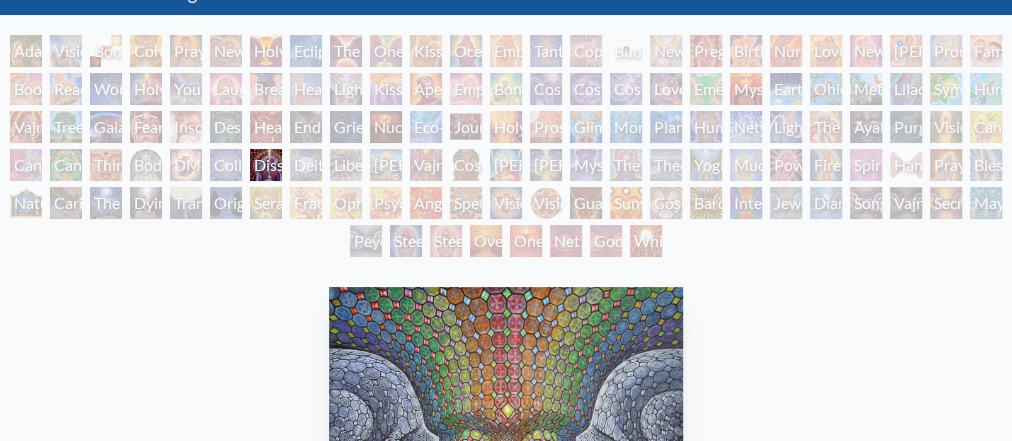 scroll, scrollTop: 80, scrollLeft: 0, axis: vertical 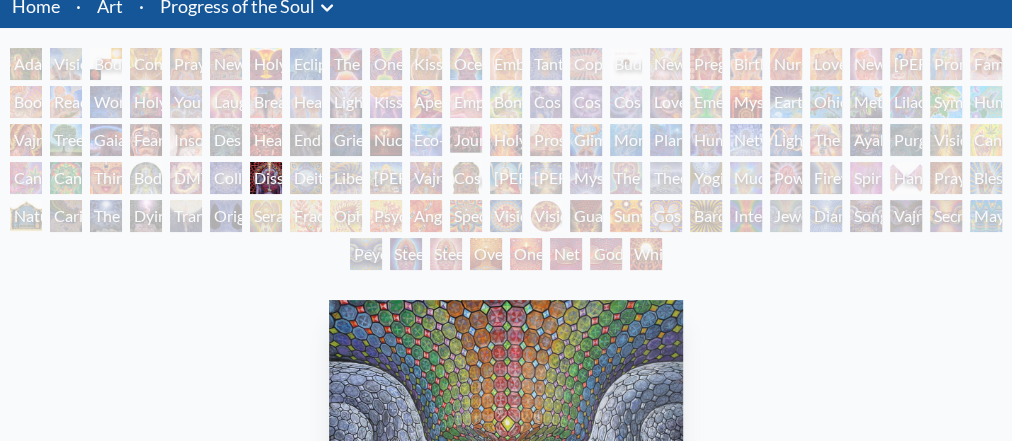 click on "Bardo Being" at bounding box center (706, 216) 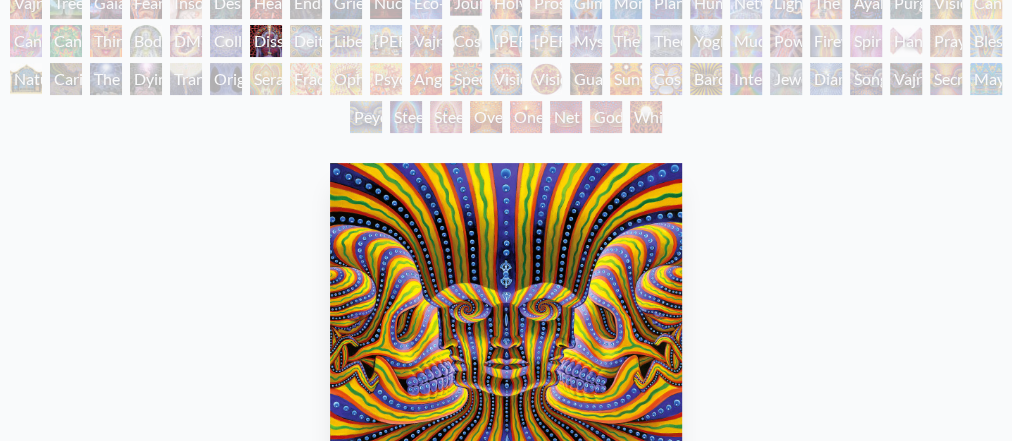 scroll, scrollTop: 80, scrollLeft: 0, axis: vertical 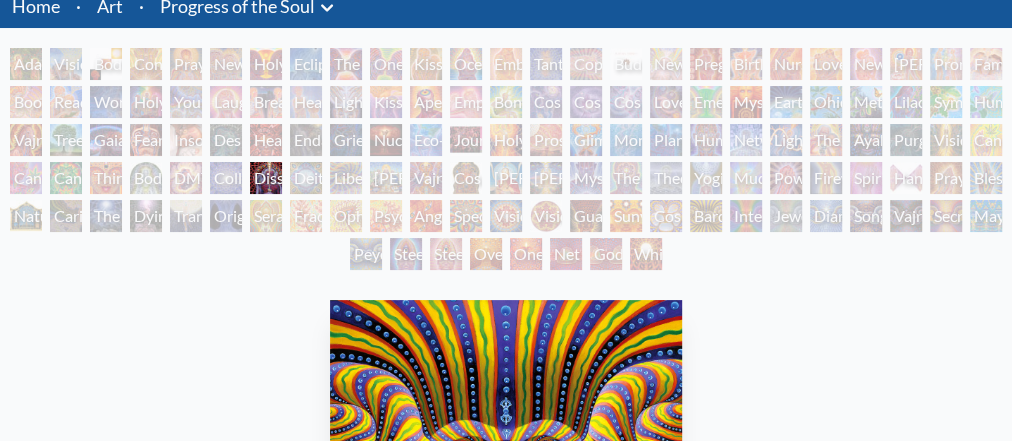 click on "Earth Energies" at bounding box center [786, 102] 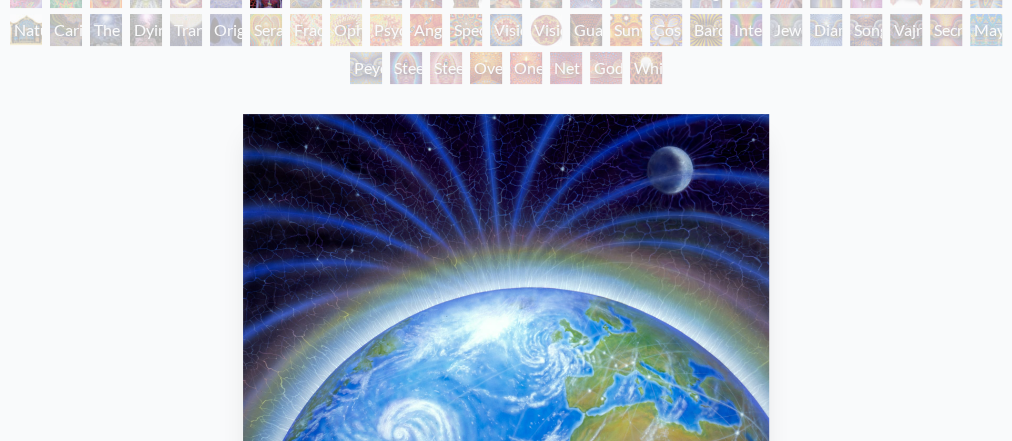 scroll, scrollTop: 80, scrollLeft: 0, axis: vertical 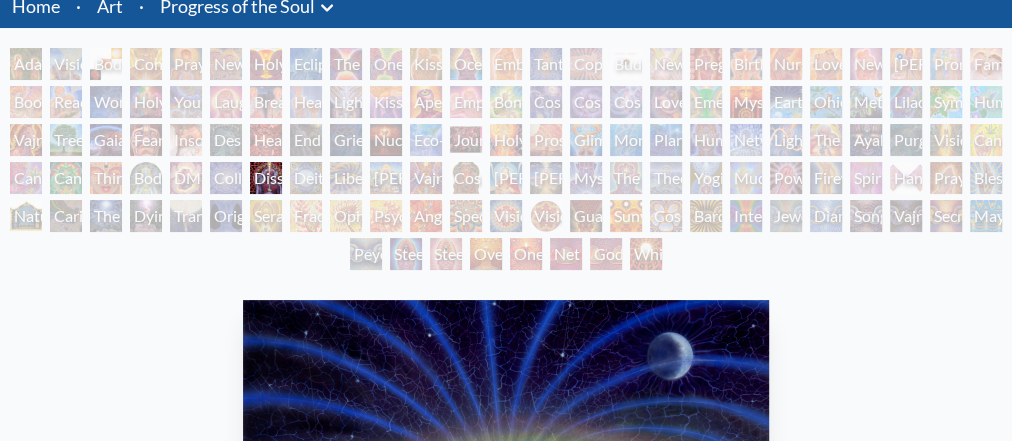 click on "Wonder" at bounding box center (106, 102) 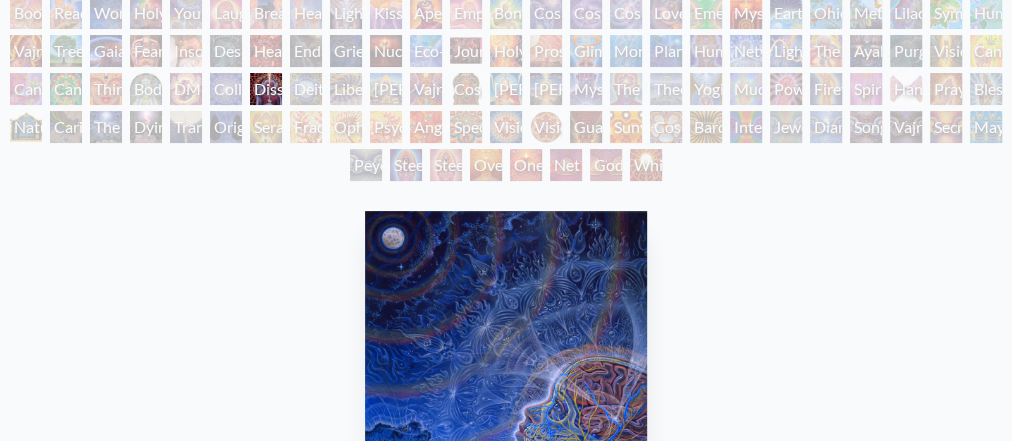 scroll, scrollTop: 80, scrollLeft: 0, axis: vertical 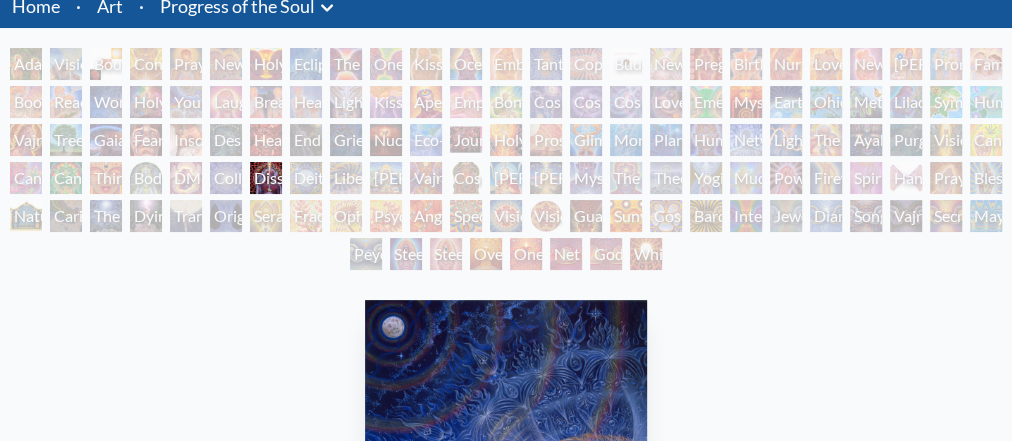 click on "Holy Family" at bounding box center [146, 102] 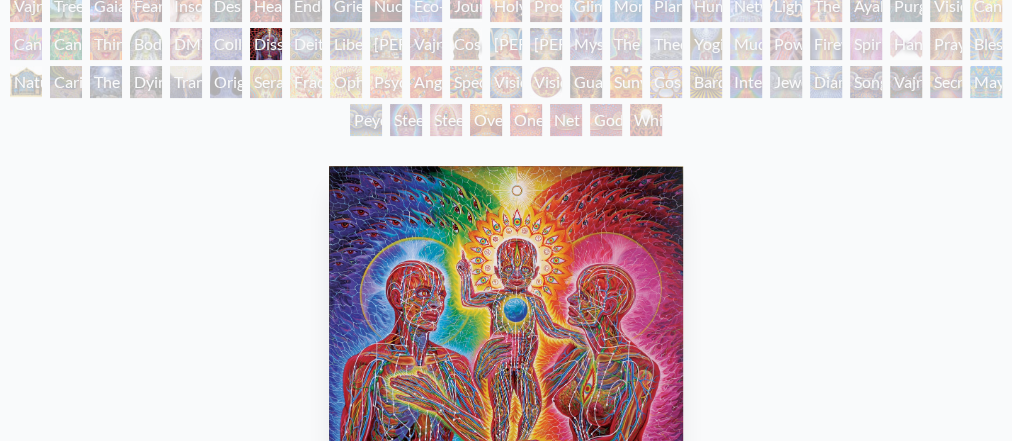 scroll, scrollTop: 0, scrollLeft: 0, axis: both 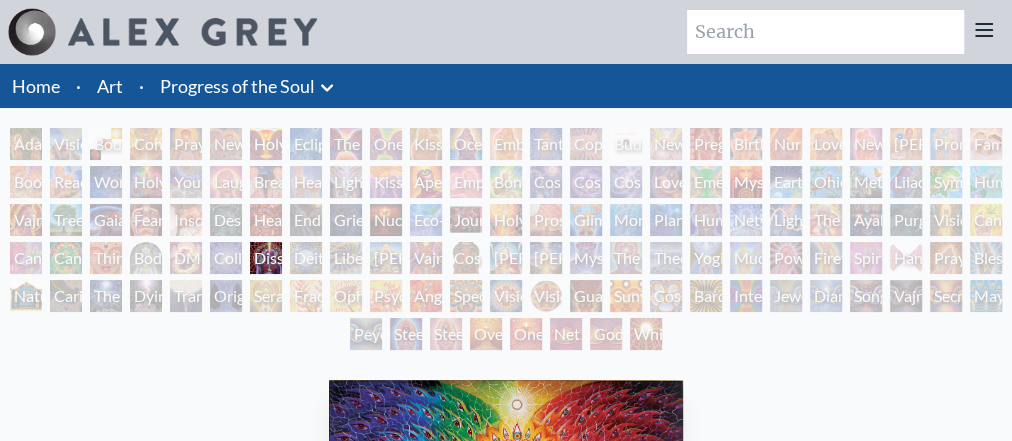 click on "Praying" at bounding box center (186, 144) 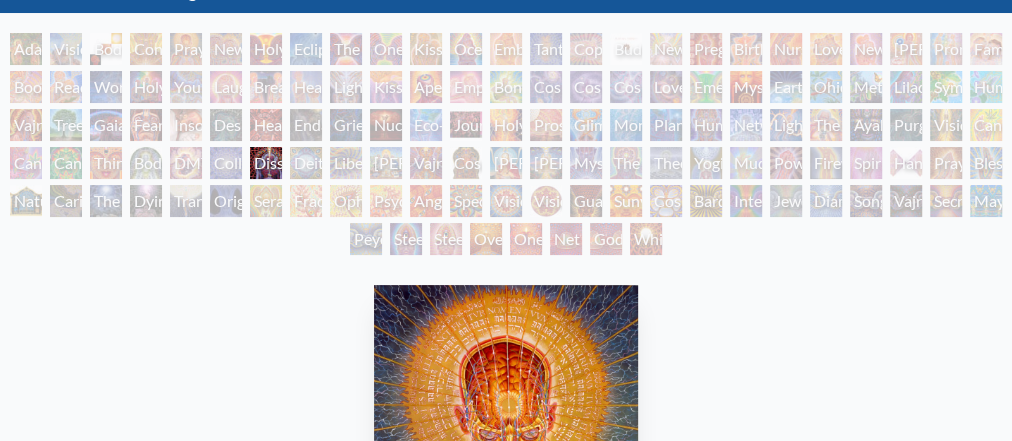 scroll, scrollTop: 0, scrollLeft: 0, axis: both 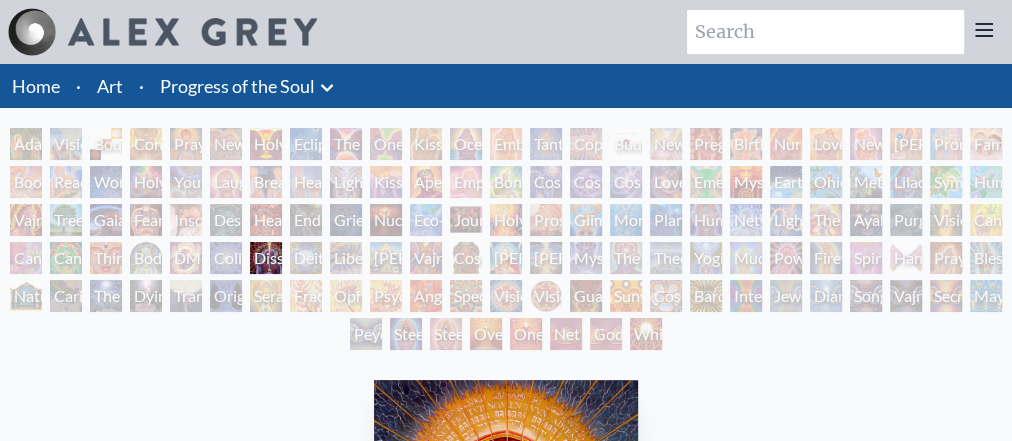 click on "Empowerment" at bounding box center [466, 182] 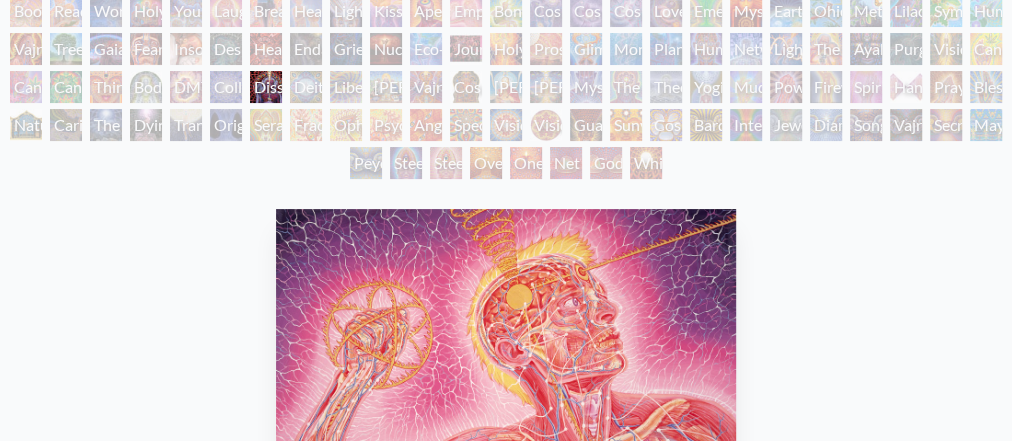 scroll, scrollTop: 160, scrollLeft: 0, axis: vertical 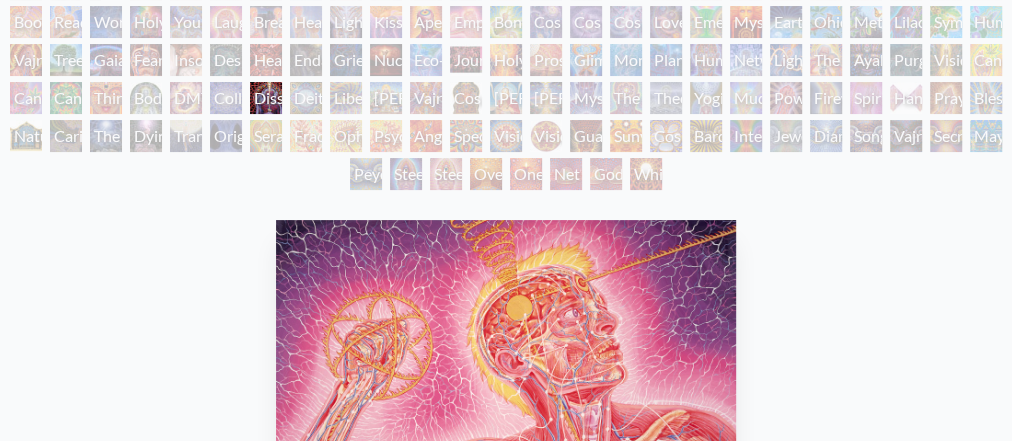 click on "Vajra Being" at bounding box center (906, 136) 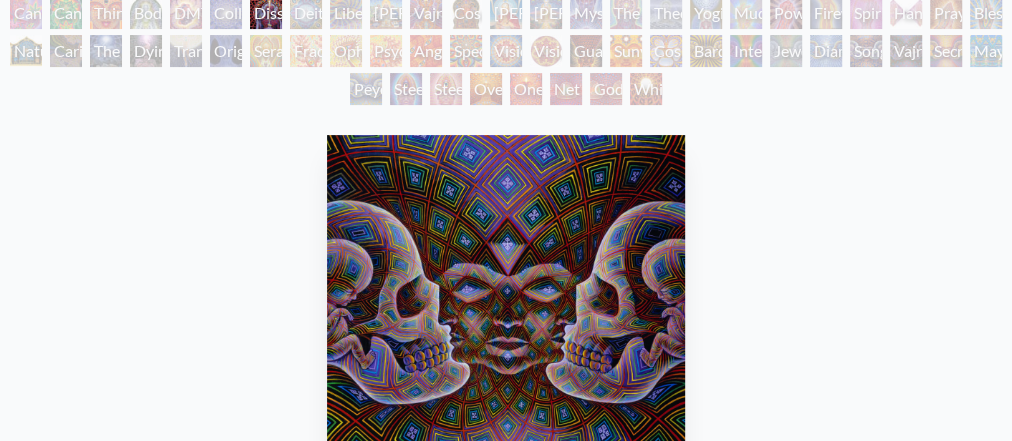 scroll, scrollTop: 160, scrollLeft: 0, axis: vertical 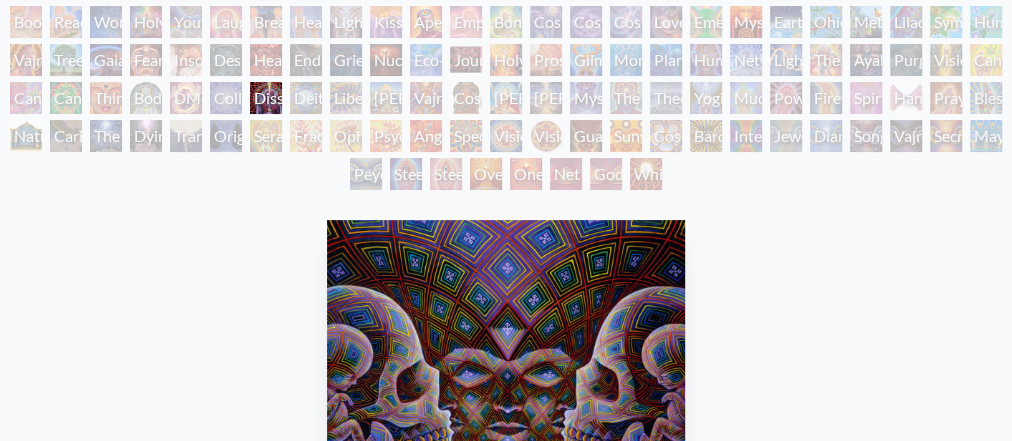 click on "[ARTIST]" at bounding box center (506, 82) 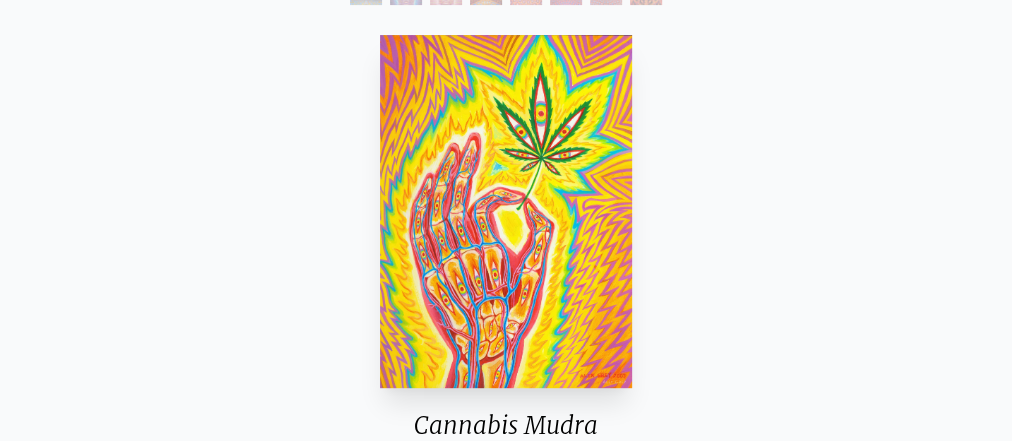 scroll, scrollTop: 320, scrollLeft: 0, axis: vertical 